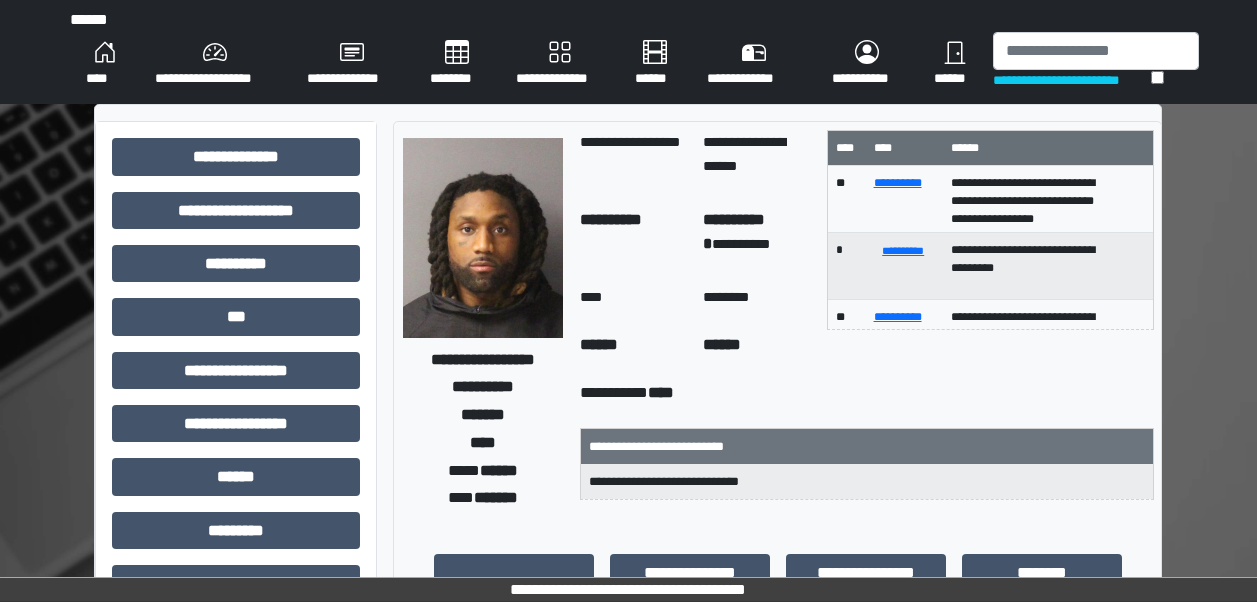 scroll, scrollTop: 0, scrollLeft: 0, axis: both 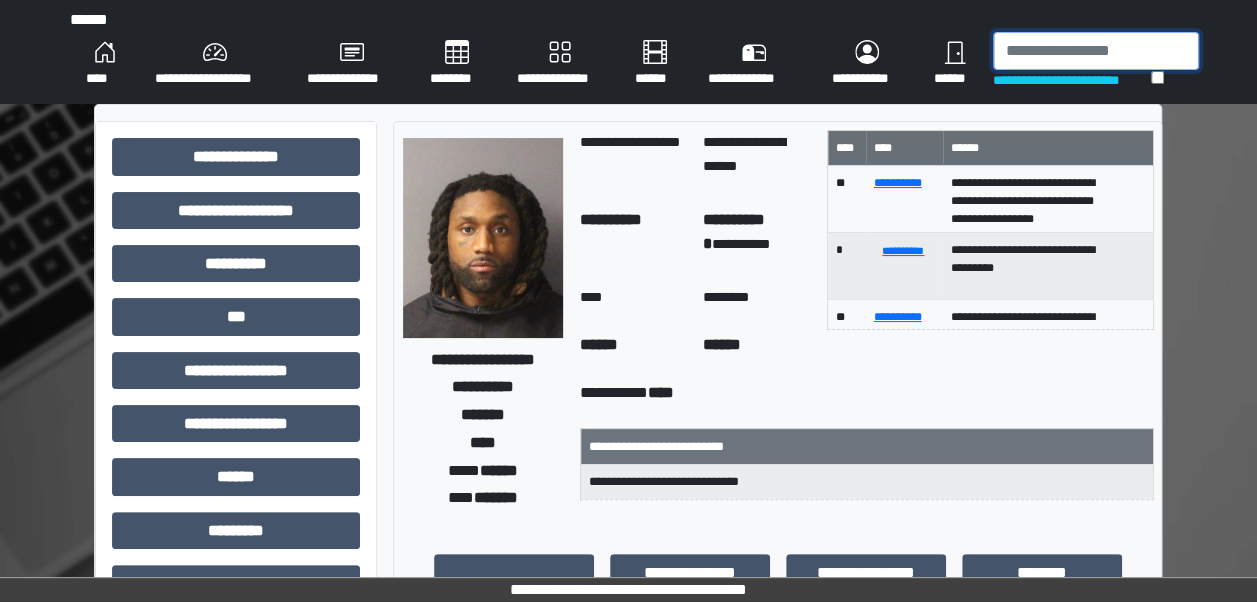click at bounding box center (1096, 51) 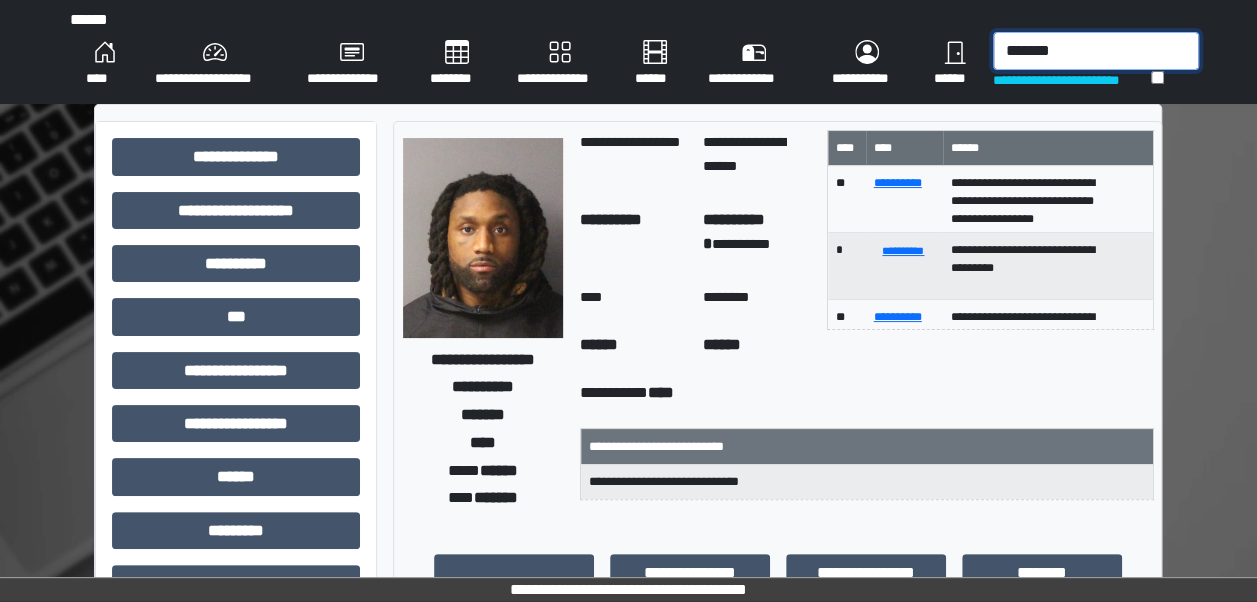 type on "*******" 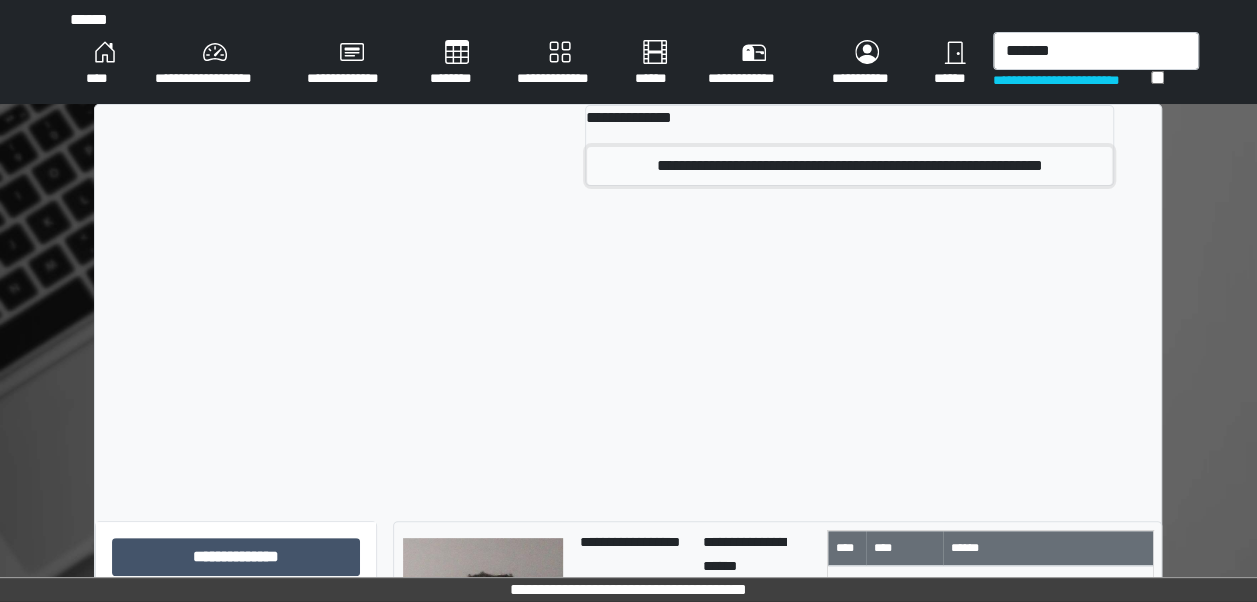 click on "**********" at bounding box center [849, 166] 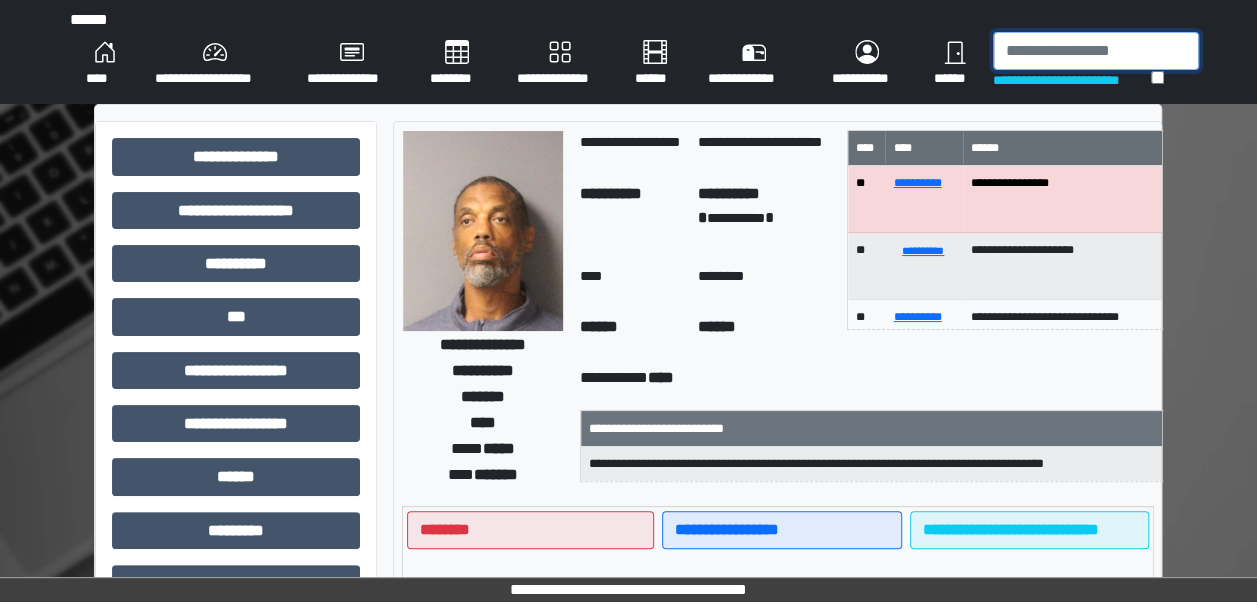 click at bounding box center (1096, 51) 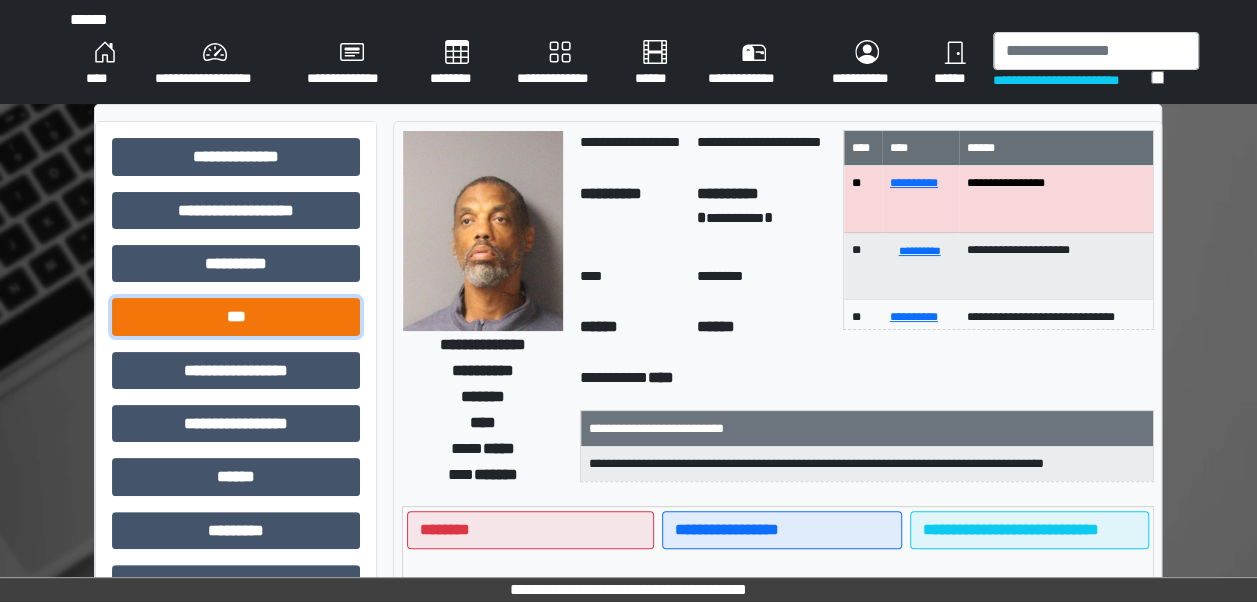 click on "***" at bounding box center [236, 156] 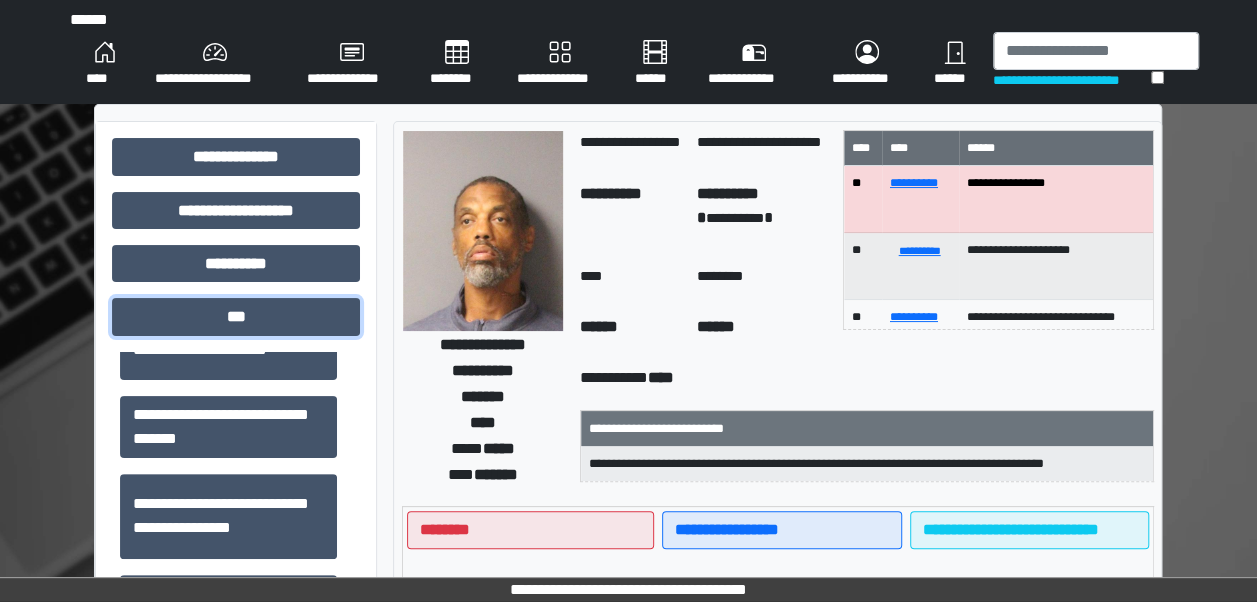 scroll, scrollTop: 122, scrollLeft: 0, axis: vertical 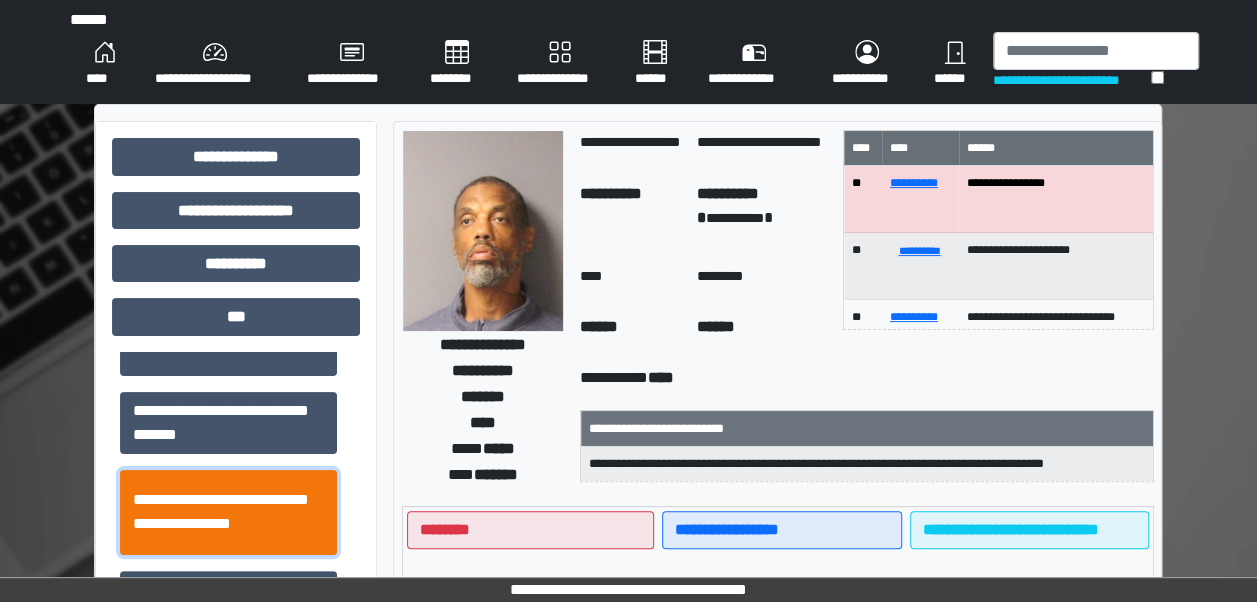 click on "**********" at bounding box center [228, 256] 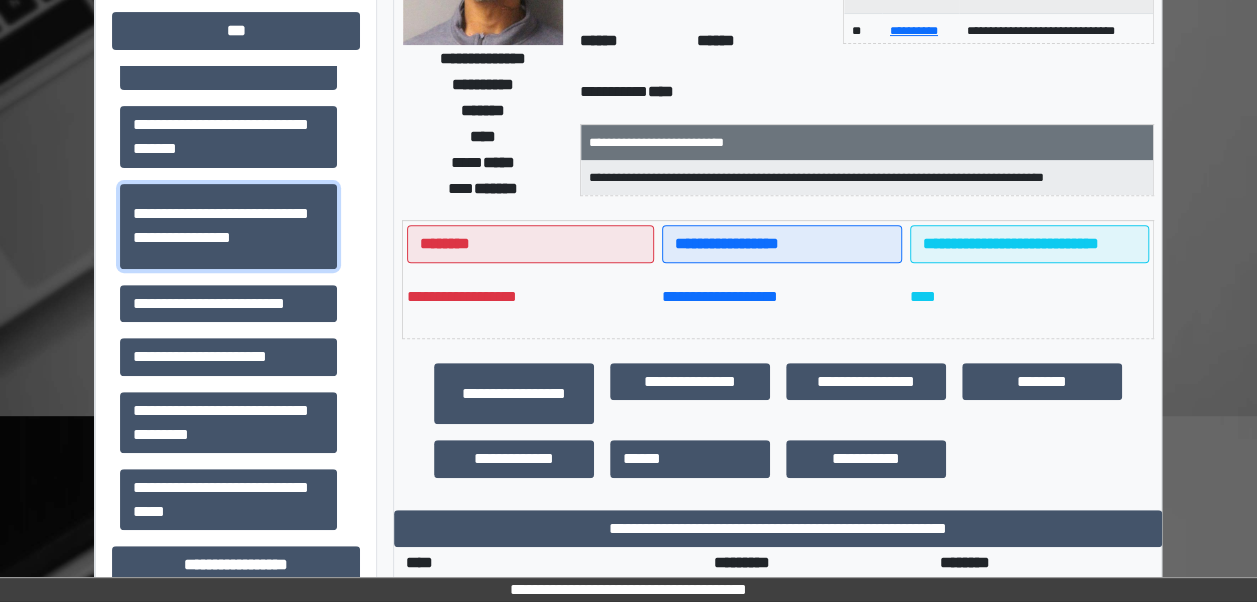 scroll, scrollTop: 396, scrollLeft: 0, axis: vertical 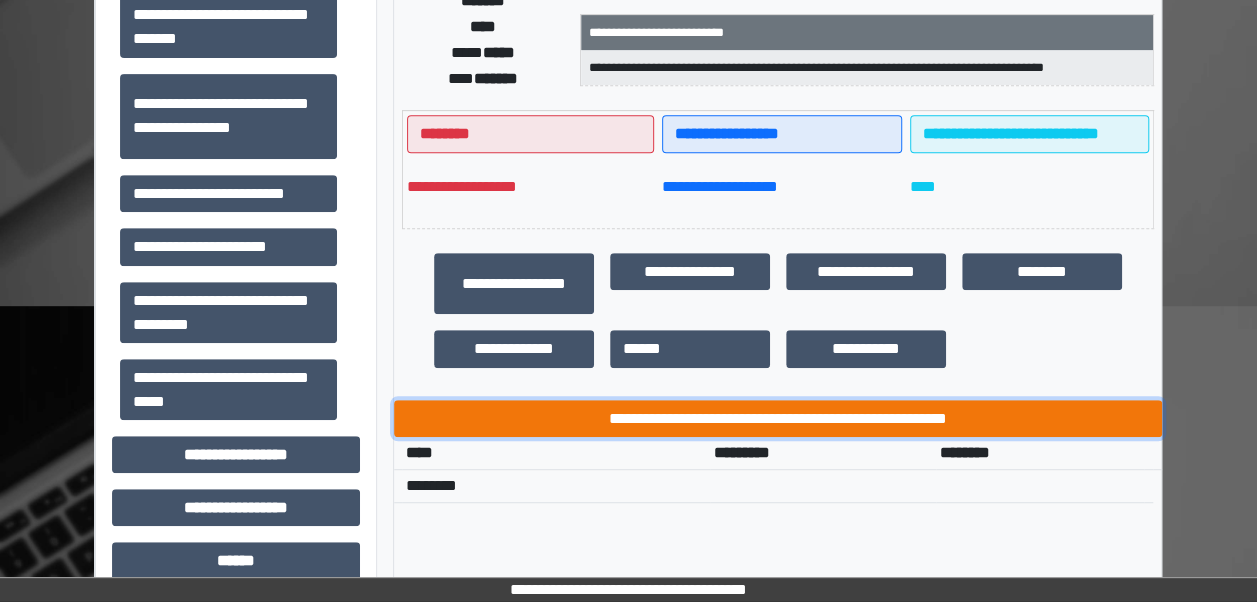 click on "**********" at bounding box center [778, 418] 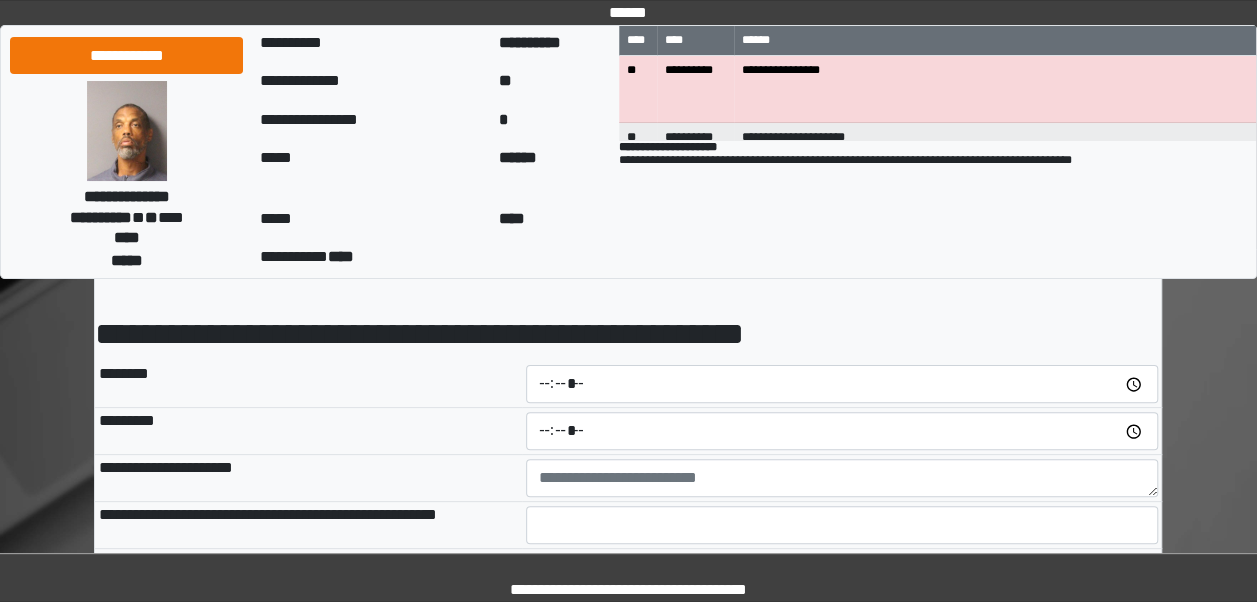 scroll, scrollTop: 78, scrollLeft: 0, axis: vertical 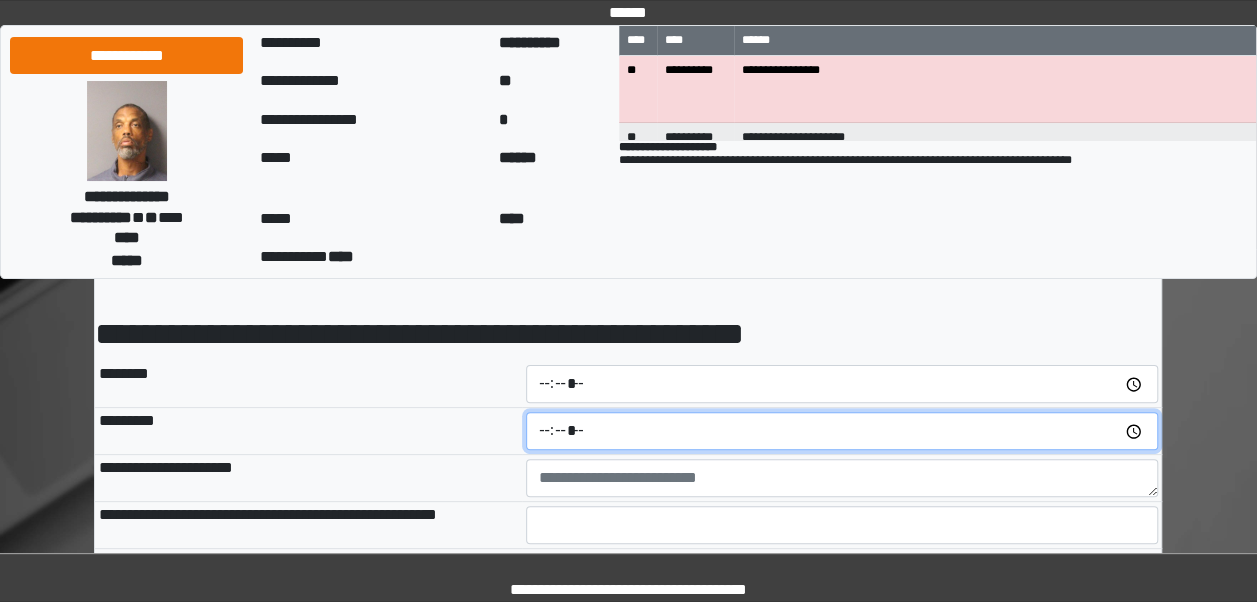 type on "*****" 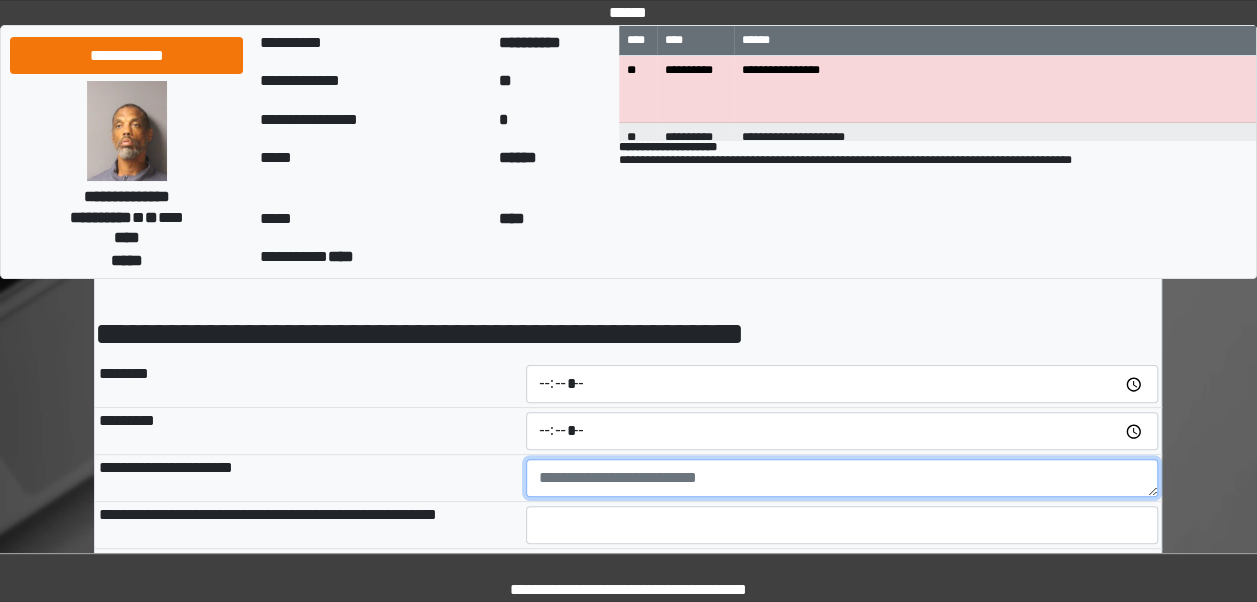 type on "*****" 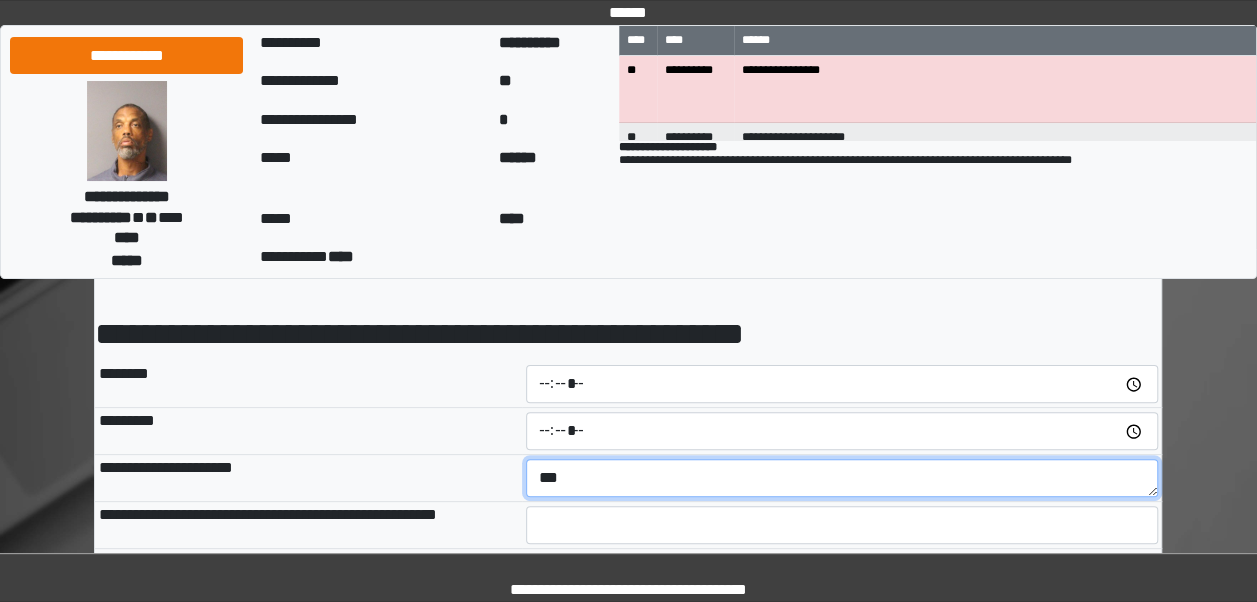 click on "***" at bounding box center [842, 478] 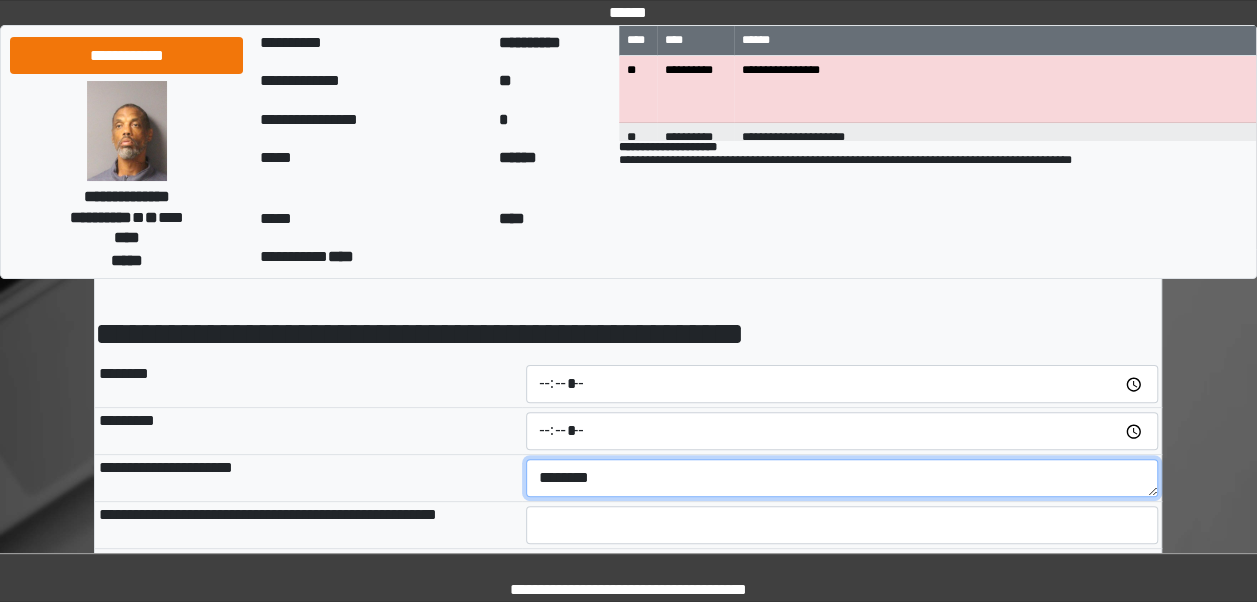 type on "*******" 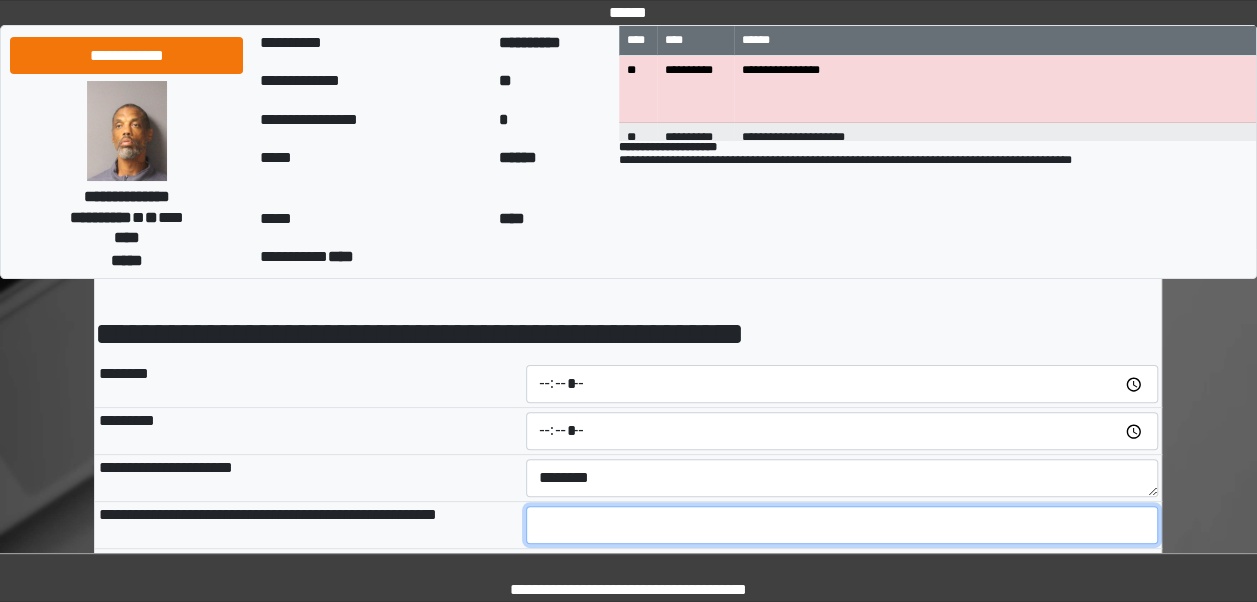 type on "**" 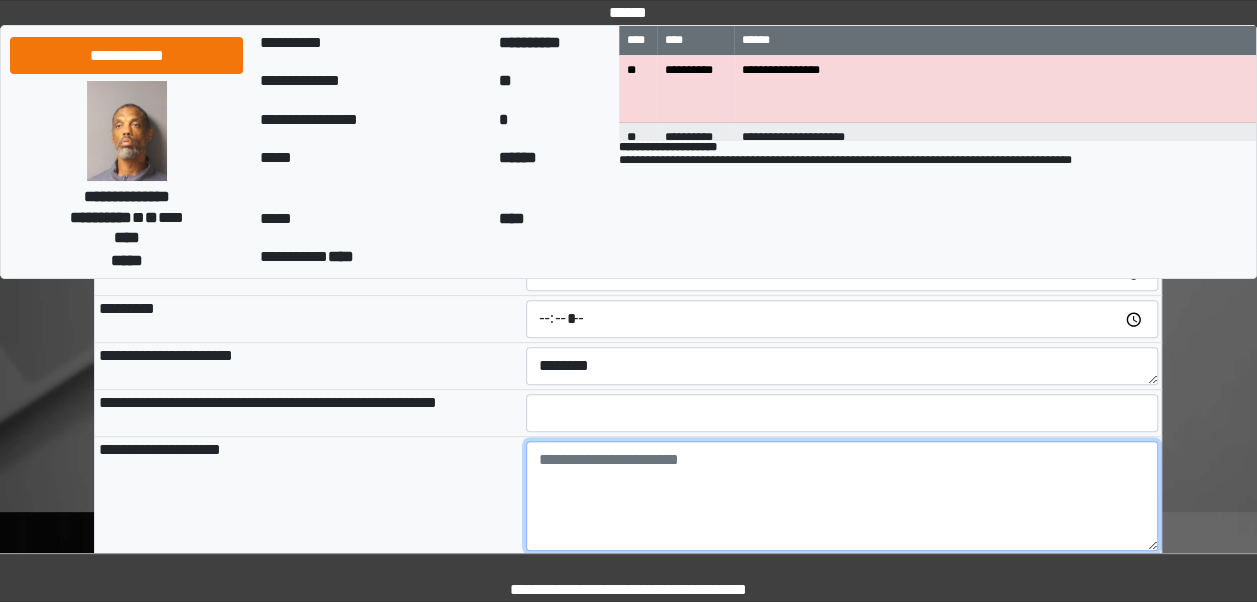 scroll, scrollTop: 204, scrollLeft: 0, axis: vertical 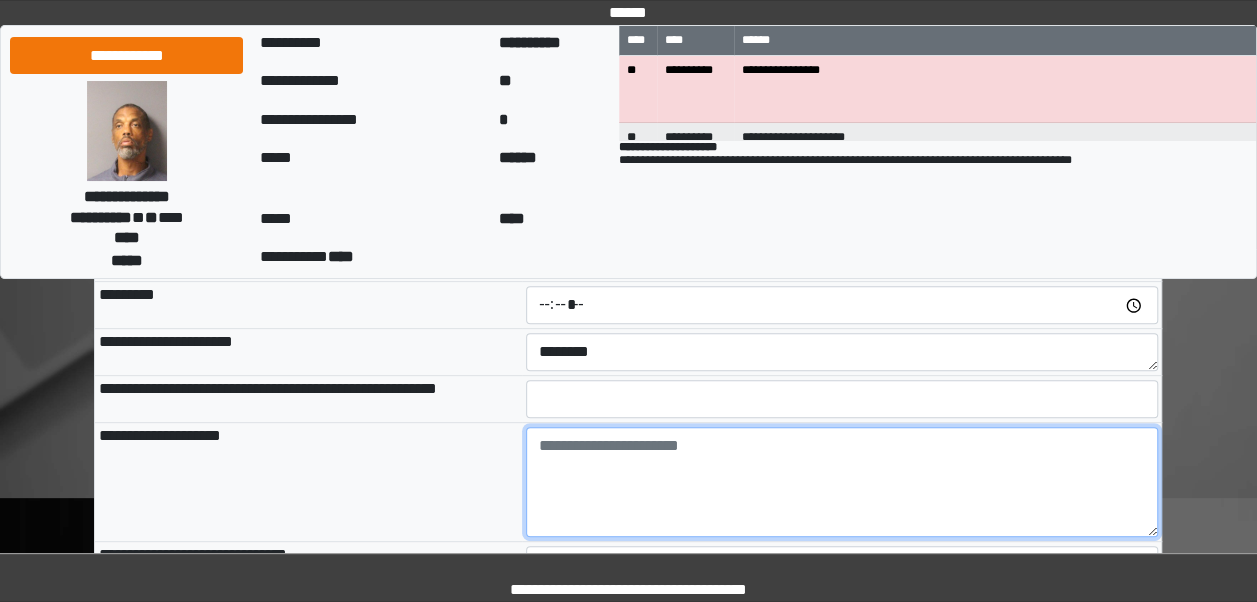 click at bounding box center (842, 482) 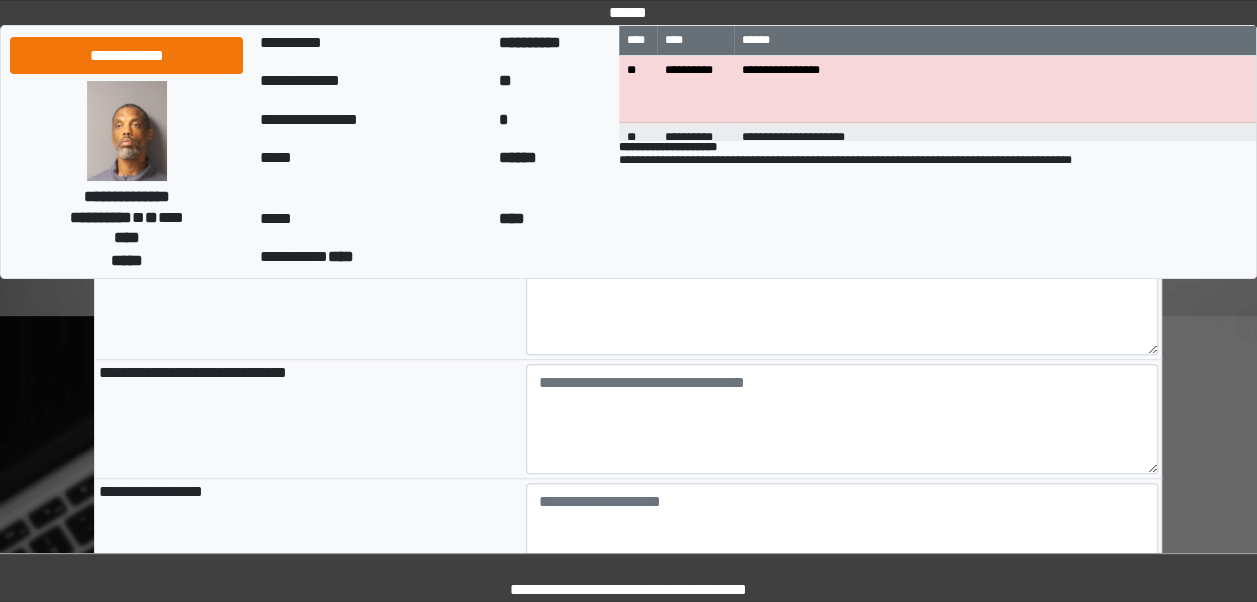 click at bounding box center (842, 76) 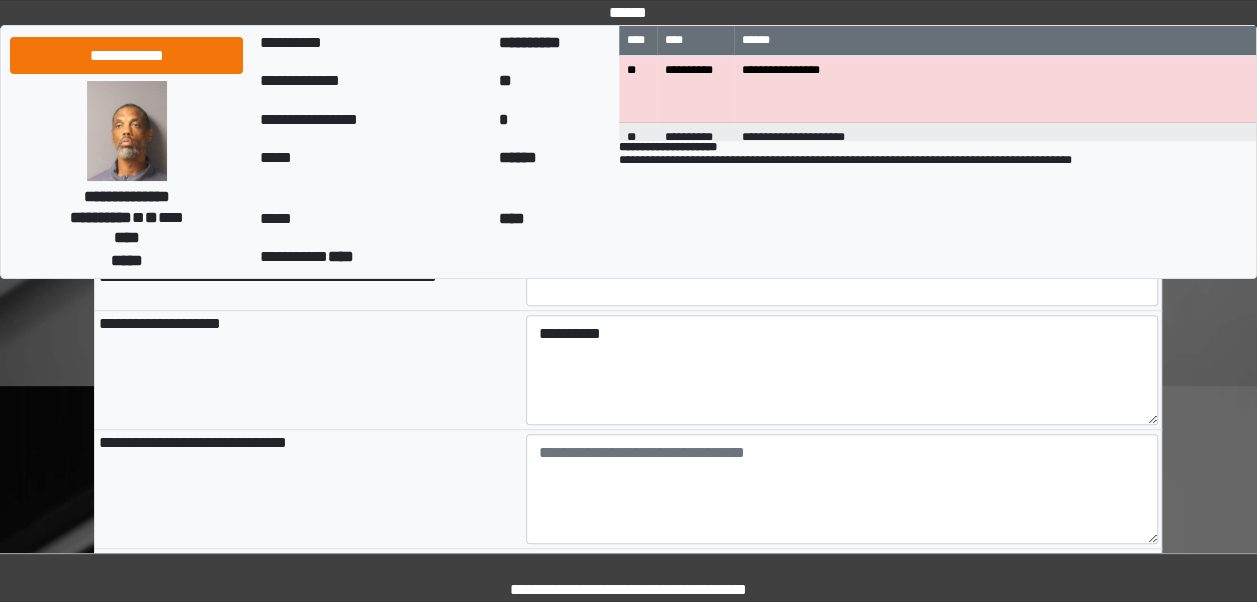 scroll, scrollTop: 308, scrollLeft: 0, axis: vertical 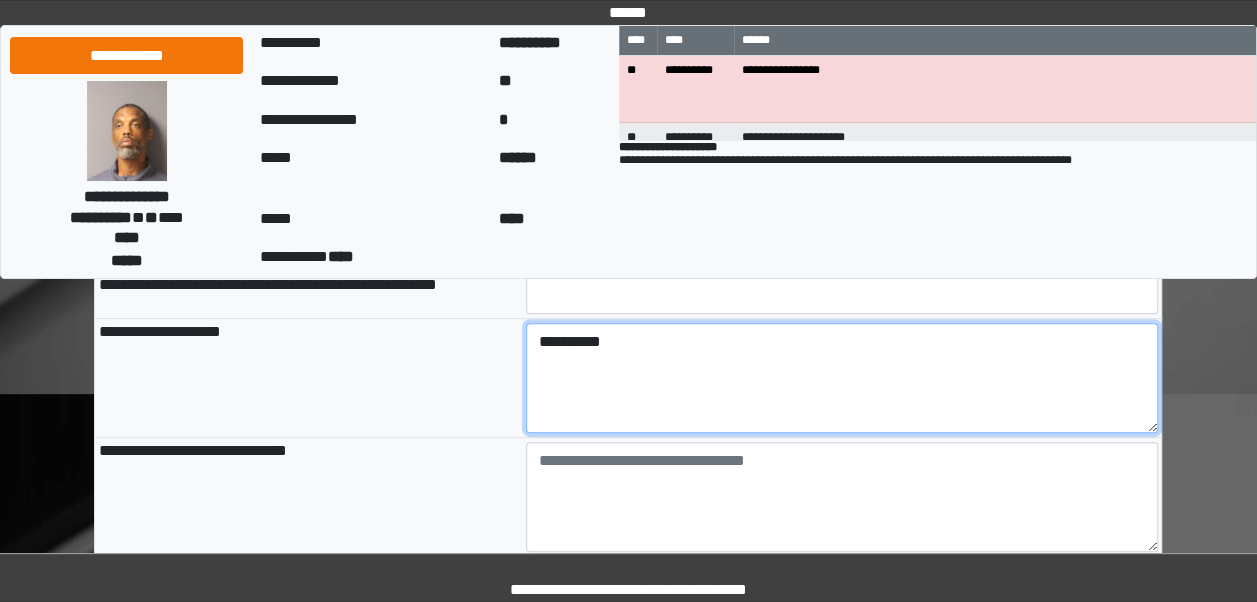 click on "*********" at bounding box center [842, 378] 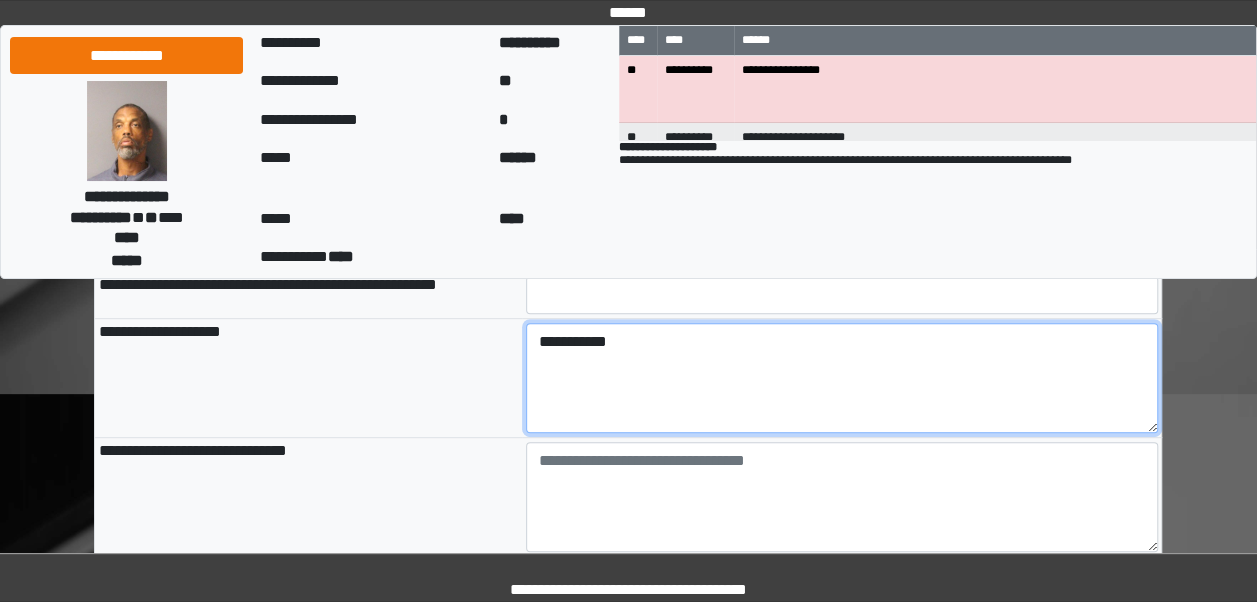 type on "**********" 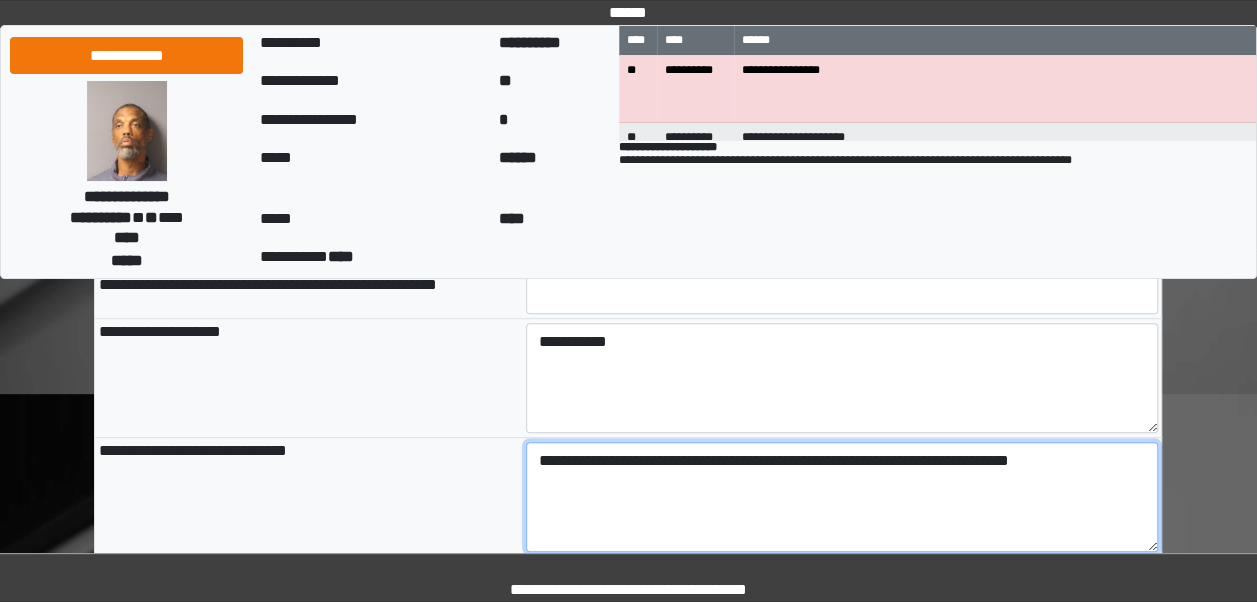 type on "**********" 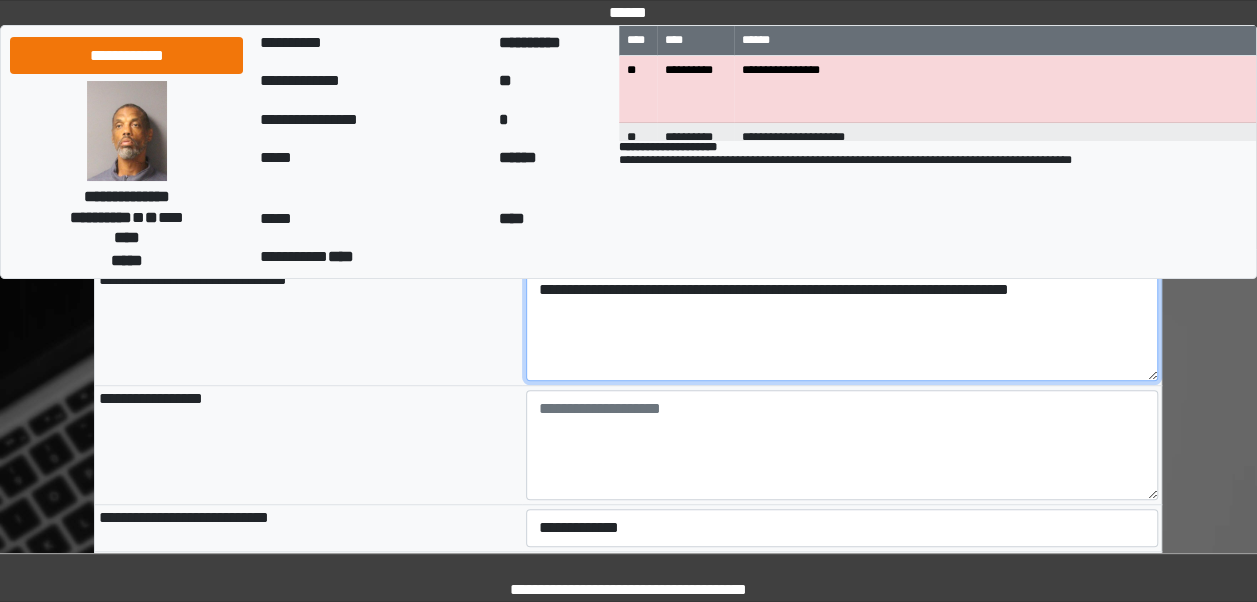 scroll, scrollTop: 480, scrollLeft: 0, axis: vertical 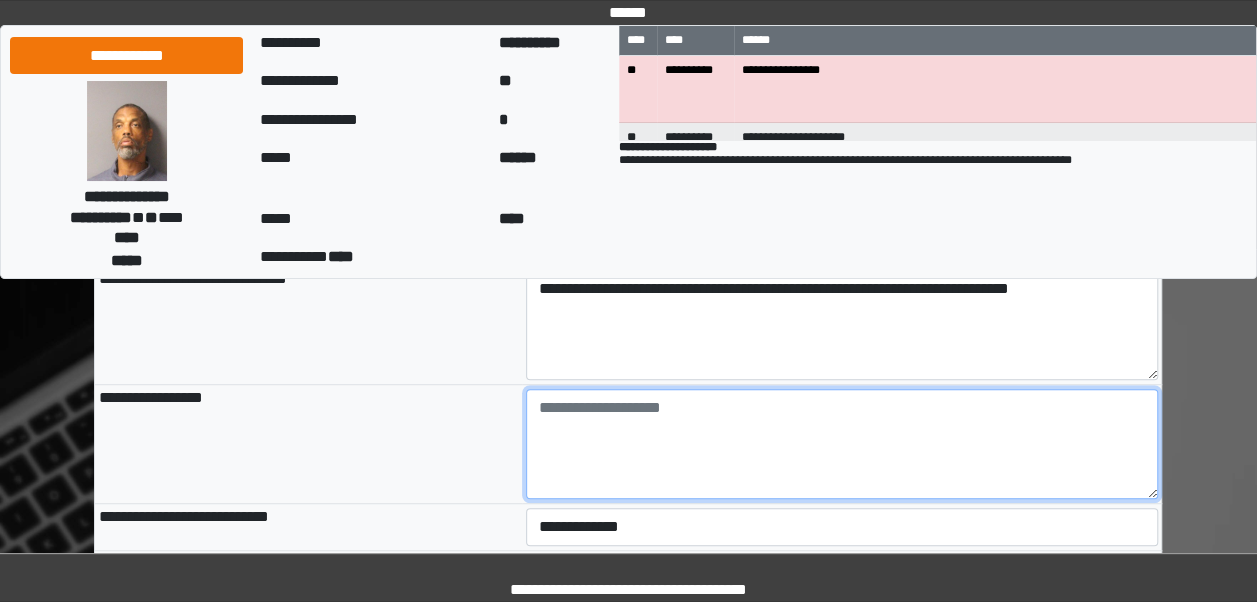 click at bounding box center (842, 444) 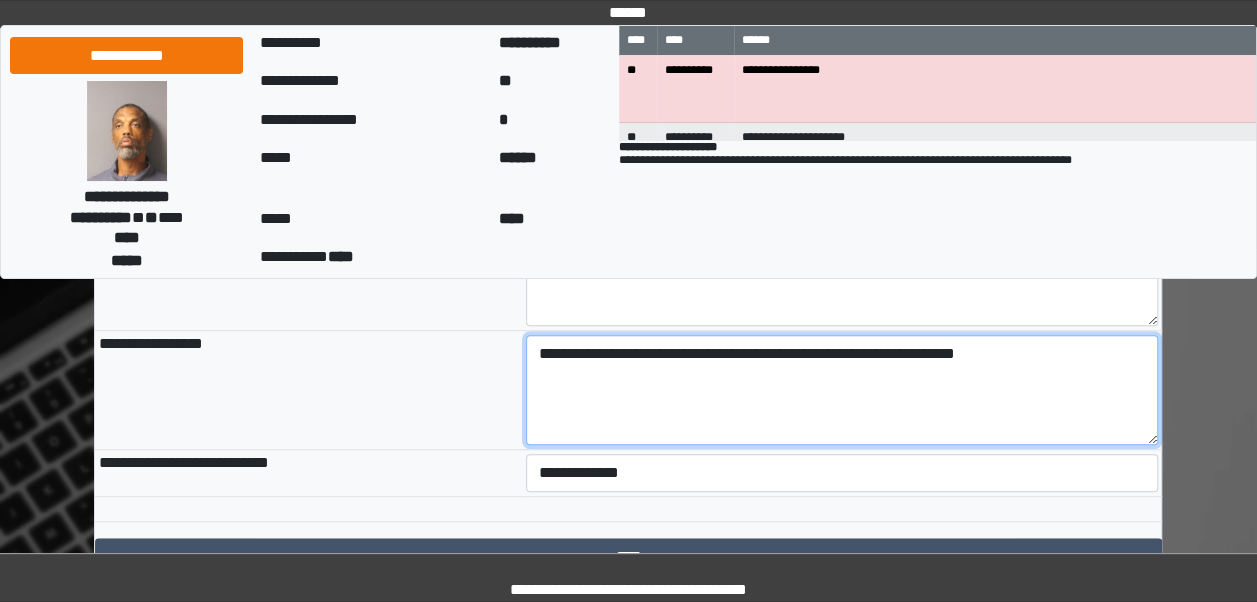 scroll, scrollTop: 542, scrollLeft: 0, axis: vertical 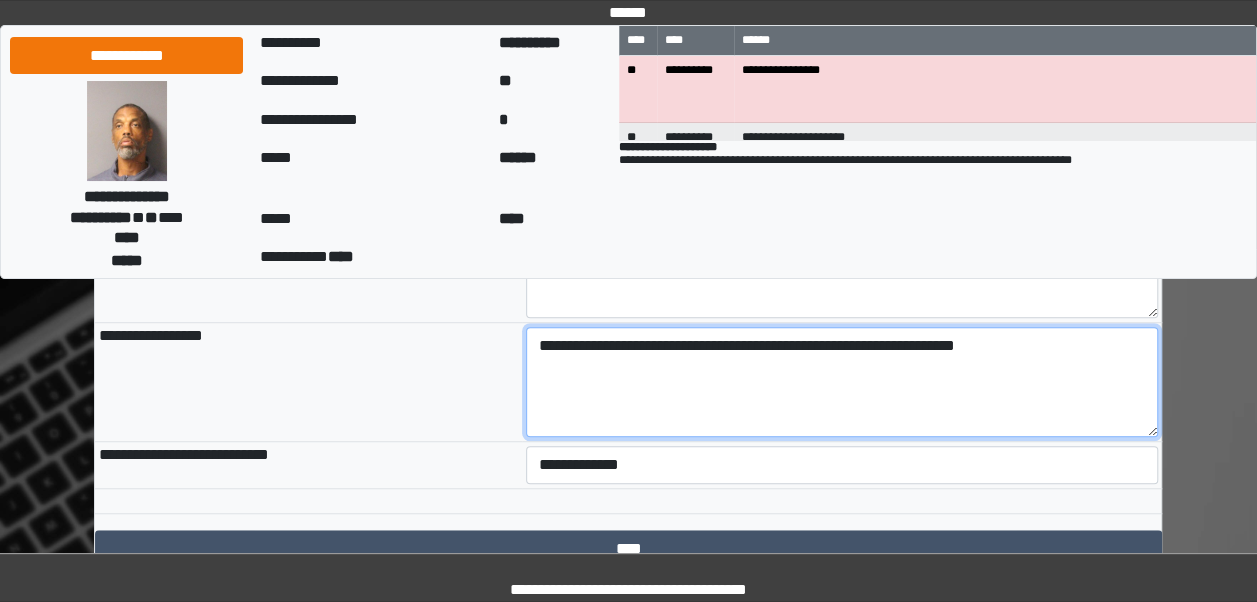 type on "**********" 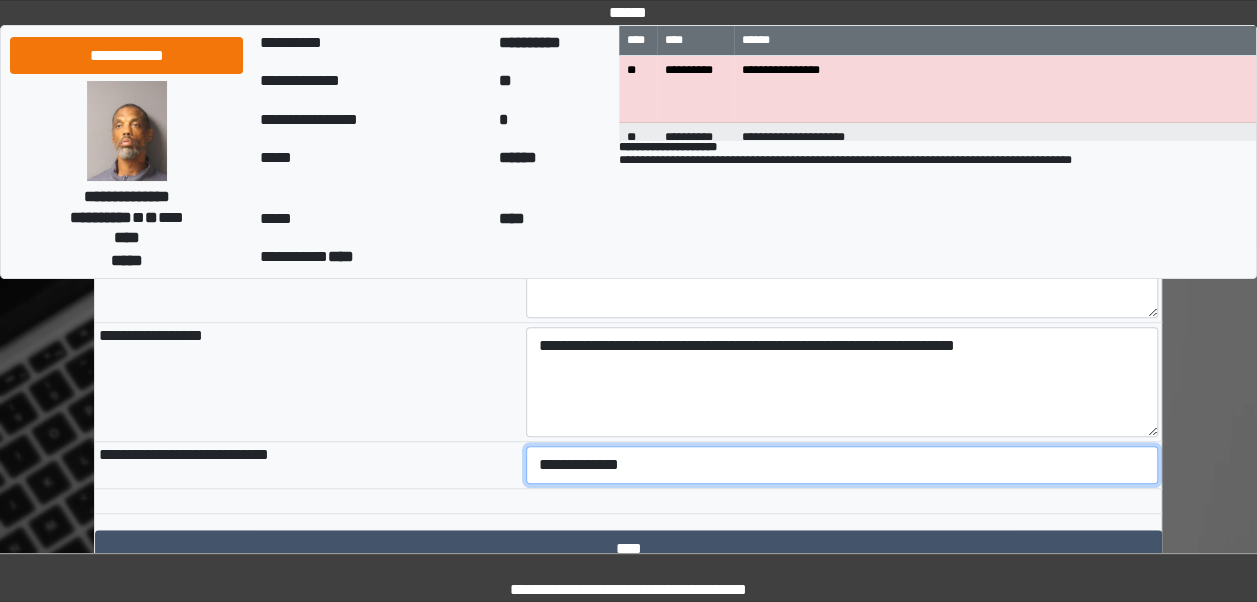 click on "**********" at bounding box center [842, 465] 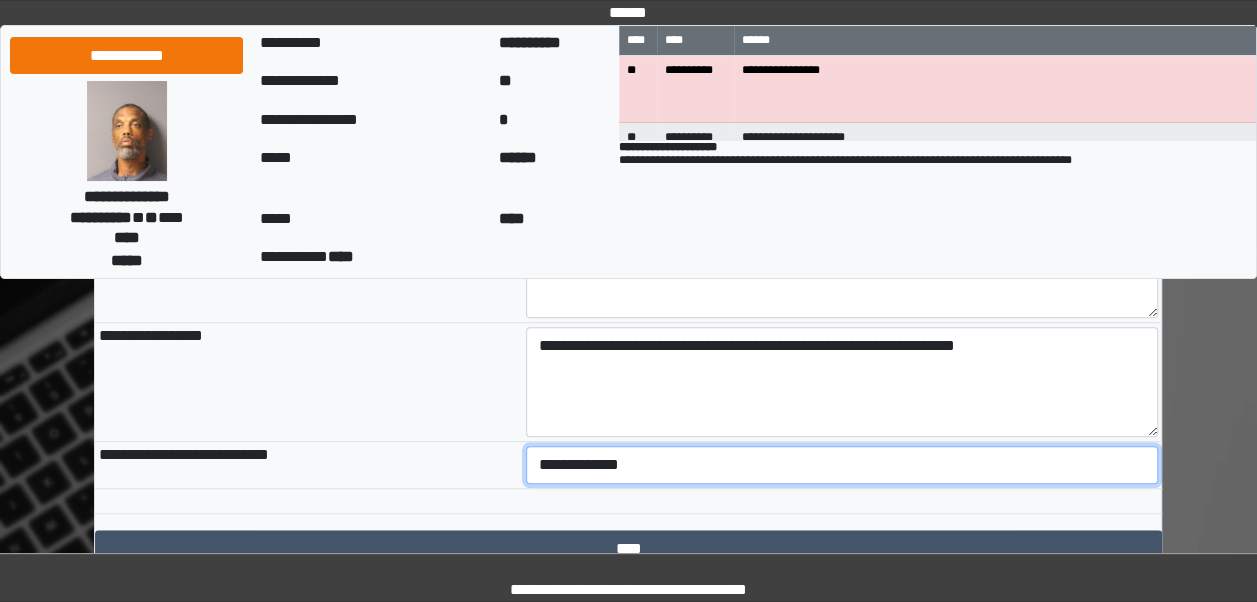 select on "***" 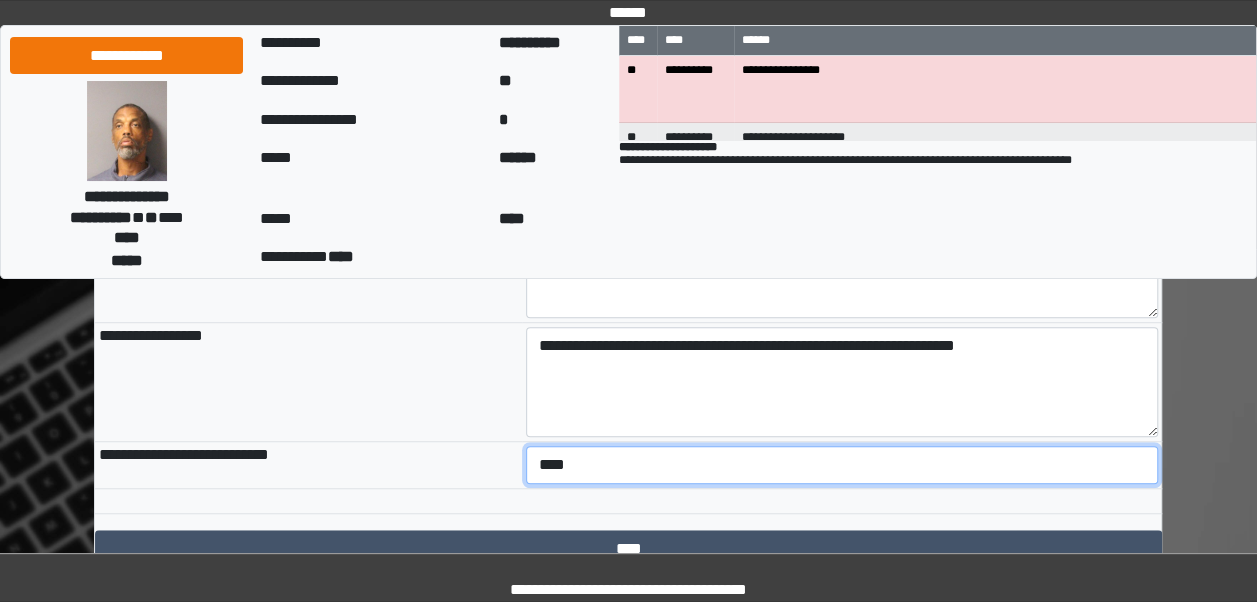 scroll, scrollTop: 628, scrollLeft: 0, axis: vertical 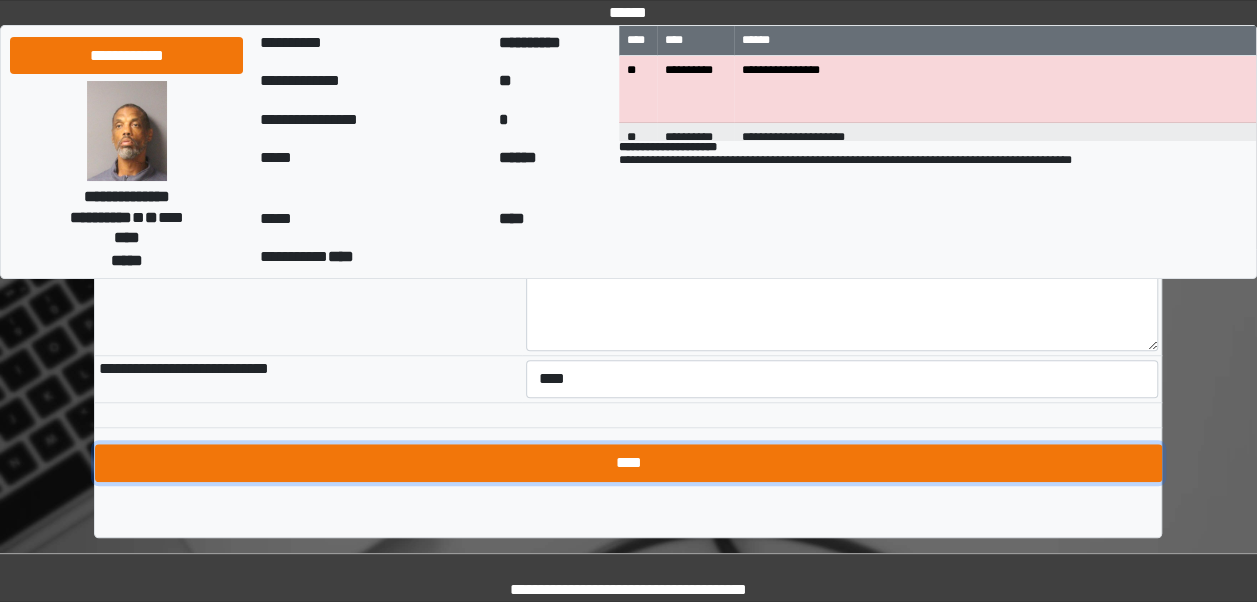 click on "****" at bounding box center (628, 463) 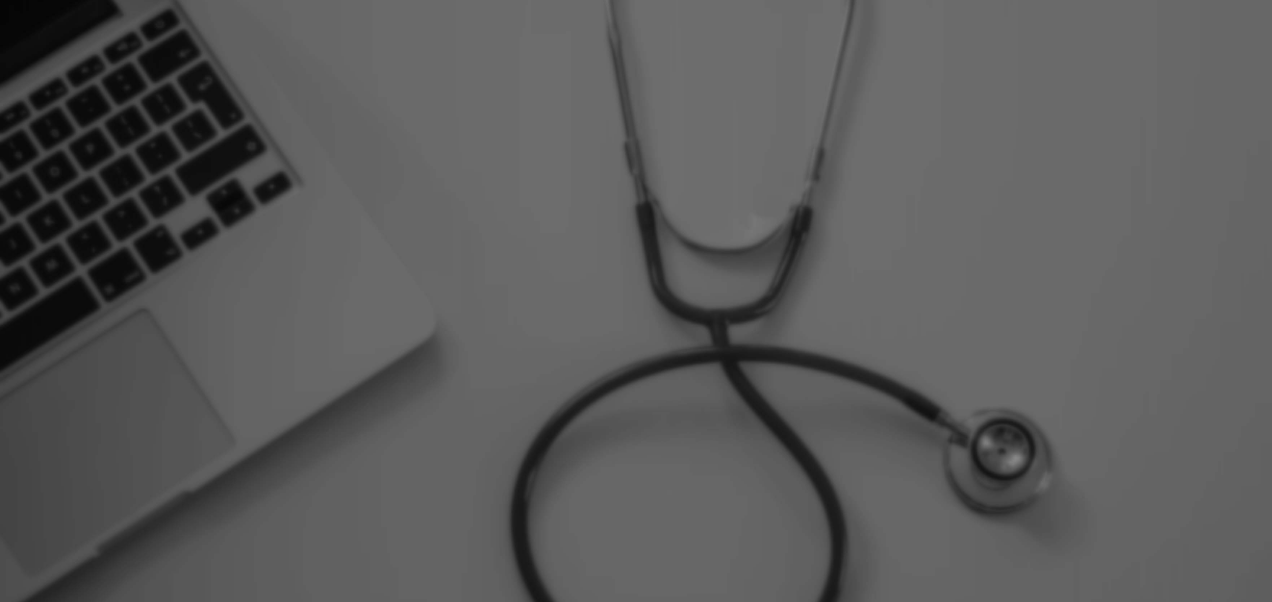 scroll, scrollTop: 0, scrollLeft: 0, axis: both 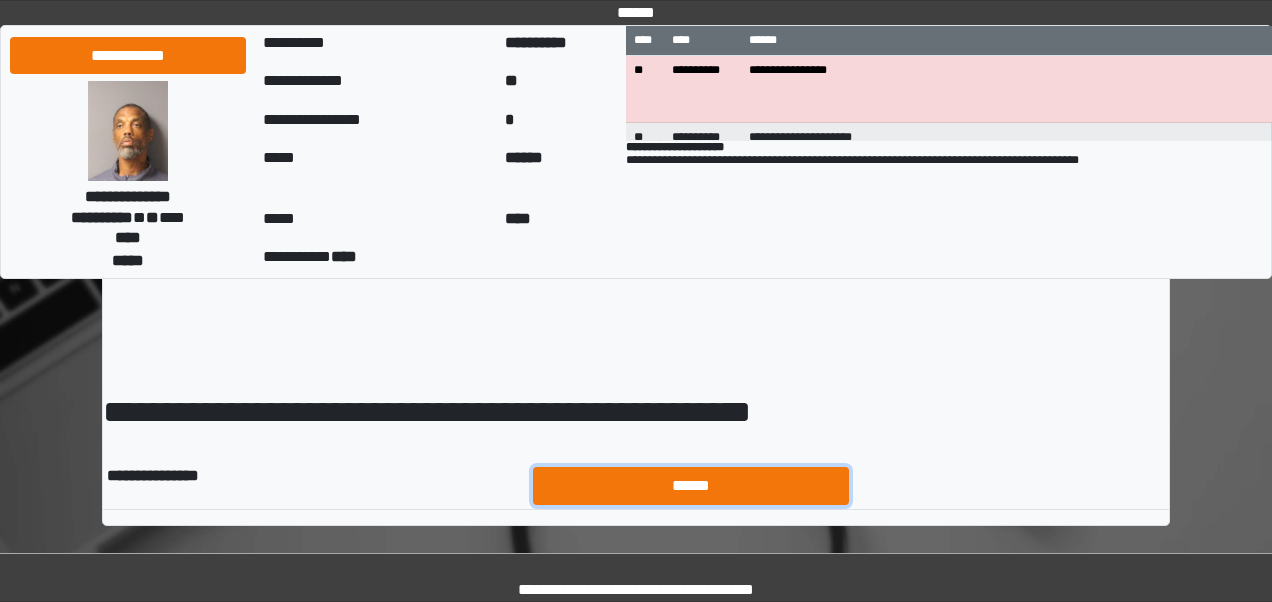 click on "******" at bounding box center [691, 485] 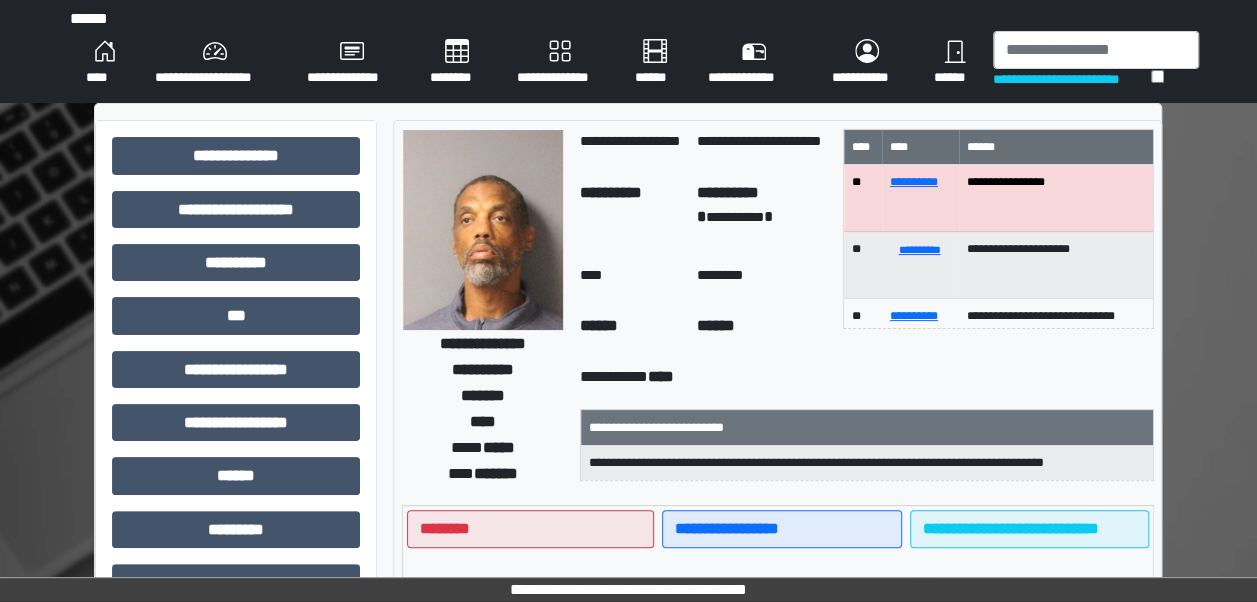 scroll, scrollTop: 0, scrollLeft: 0, axis: both 